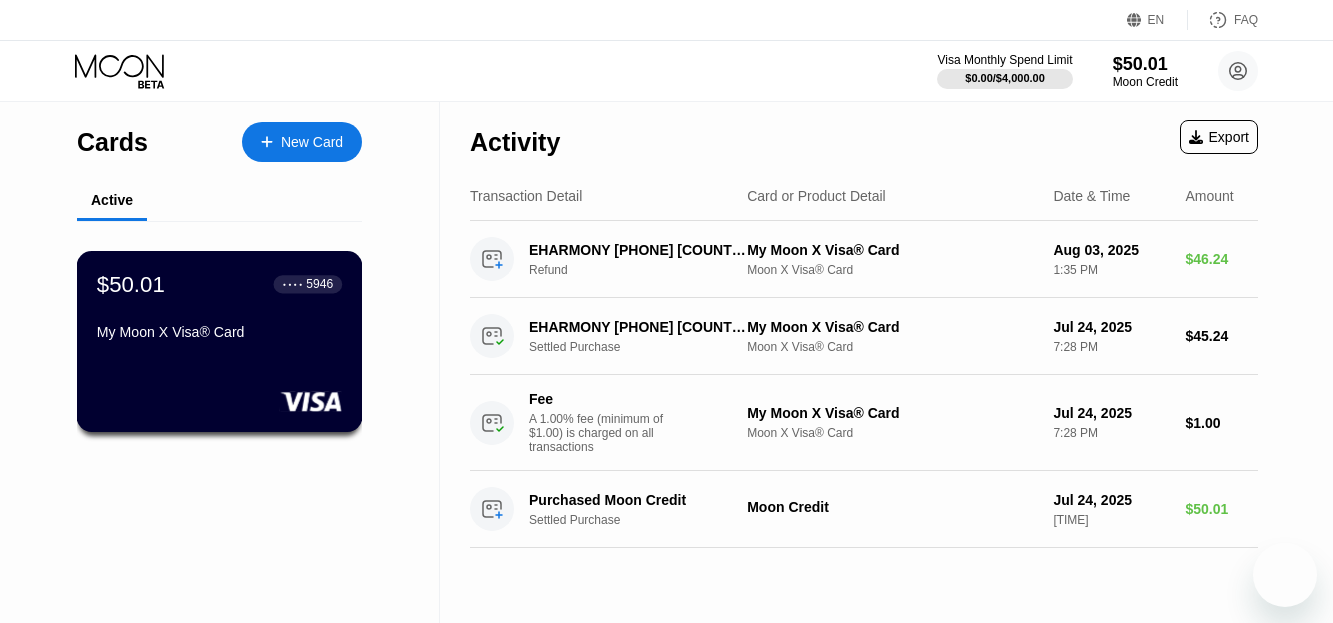 click on "My Moon X Visa® Card" at bounding box center [219, 332] 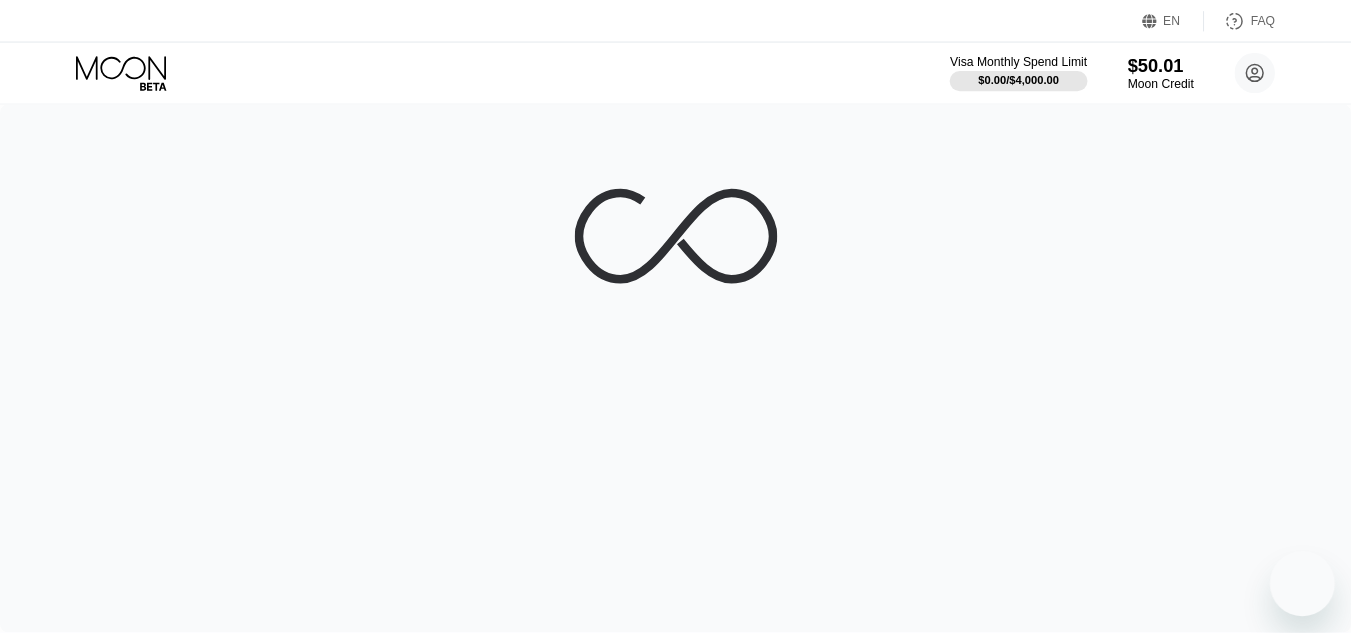 scroll, scrollTop: 0, scrollLeft: 0, axis: both 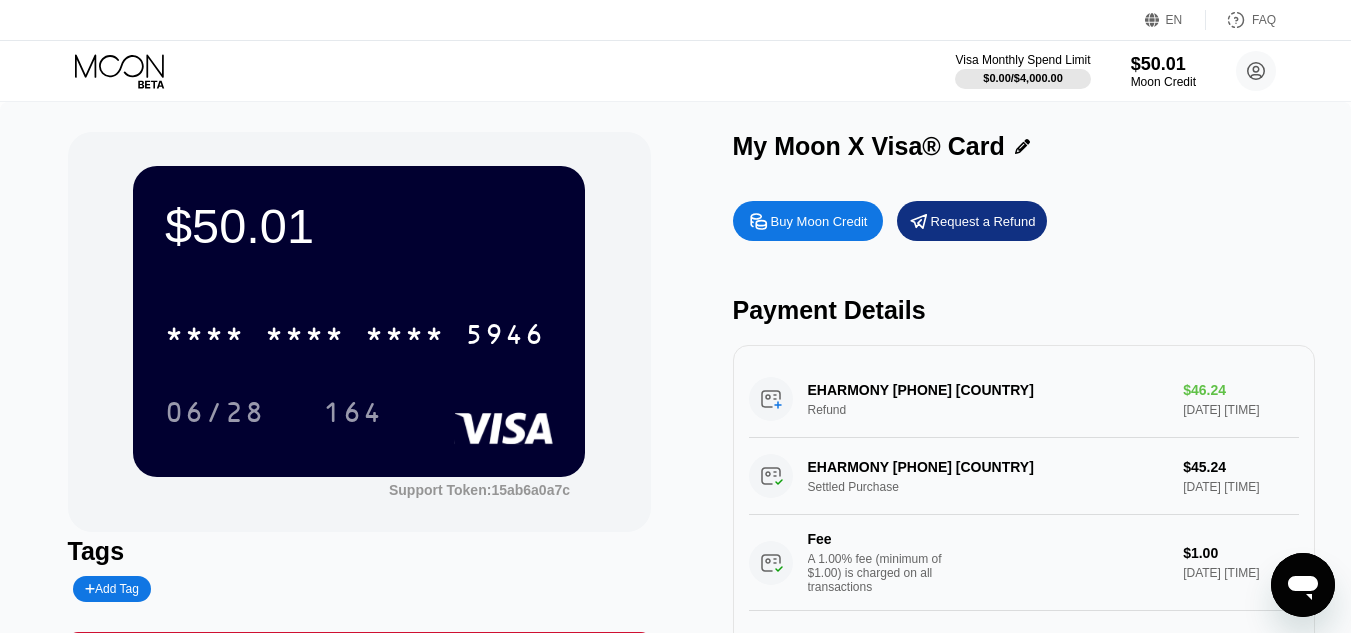click on "Request a Refund" at bounding box center [983, 221] 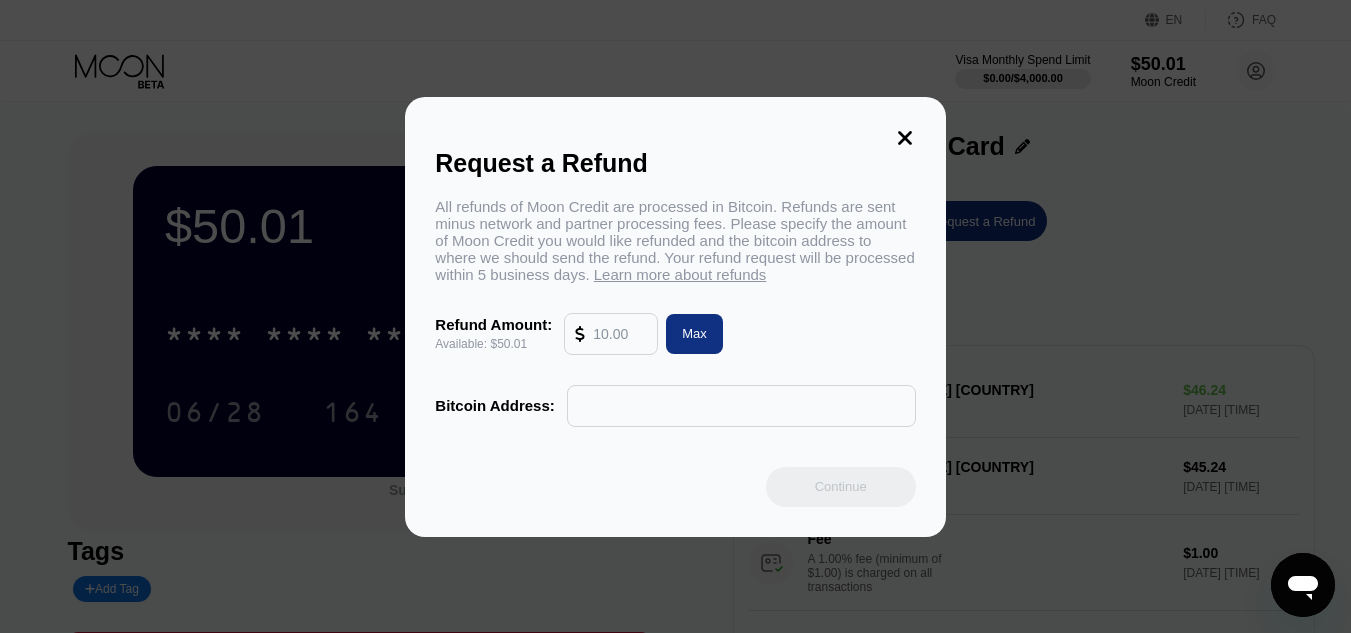 click on "Request a Refund All refunds of Moon Credit are processed in Bitcoin. Refunds are sent minus network and partner processing fees. Please specify the amount of Moon Credit you would like refunded and the bitcoin address to where we should send the refund. Your refund request will be processed within 5 business days.   Learn more about refunds Refund Amount: Available:   [PRICE] Max Bitcoin Address: Continue" at bounding box center (675, 317) 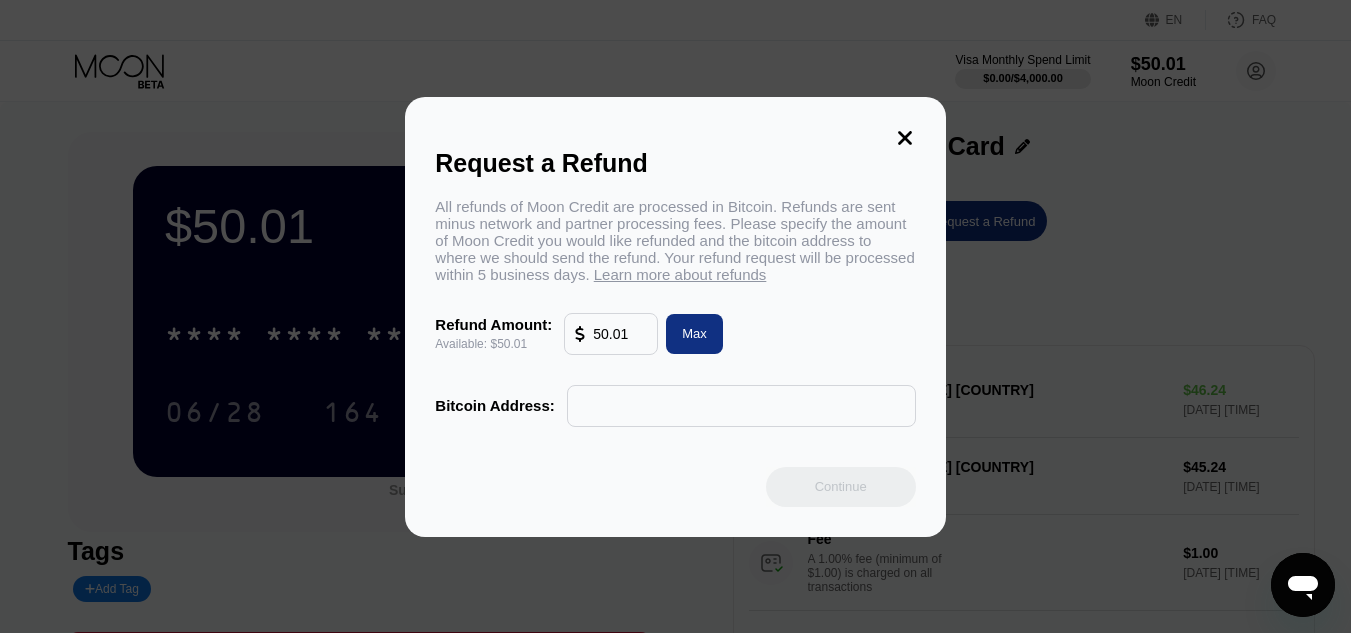 type on "50.01" 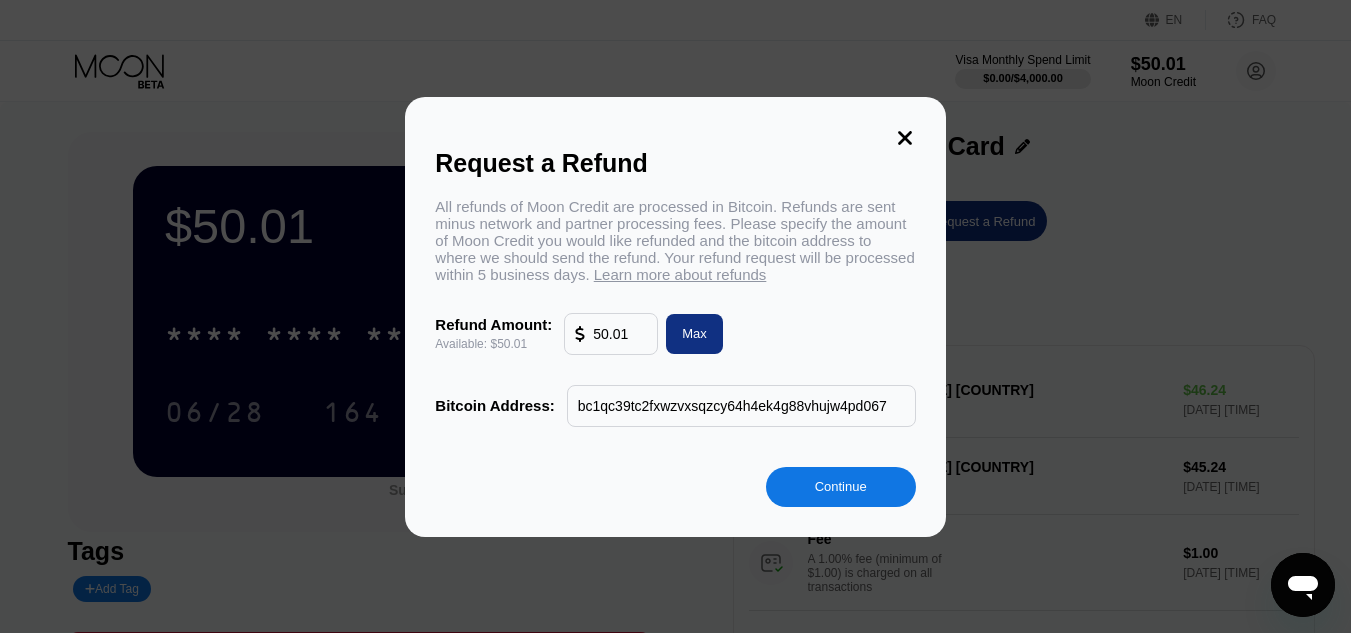 type on "bc1qc39tc2fxwzvxsqzcy64h4ek4g88vhujw4pd067" 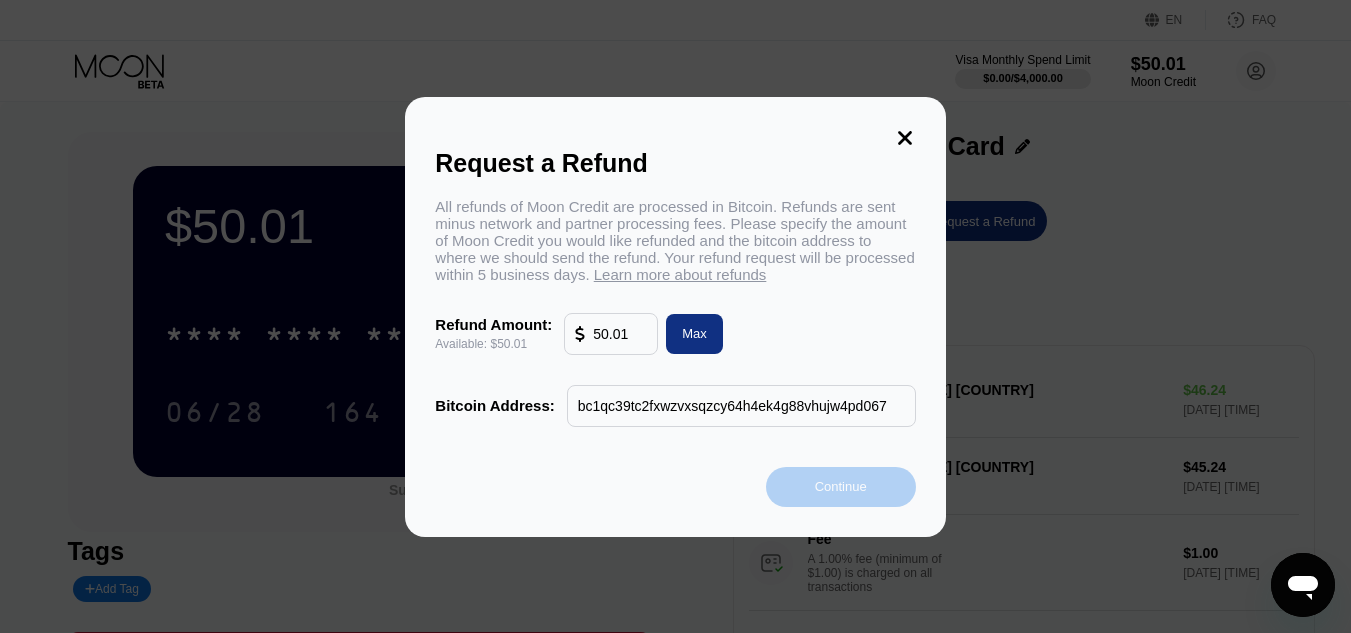 click on "Continue" at bounding box center [841, 486] 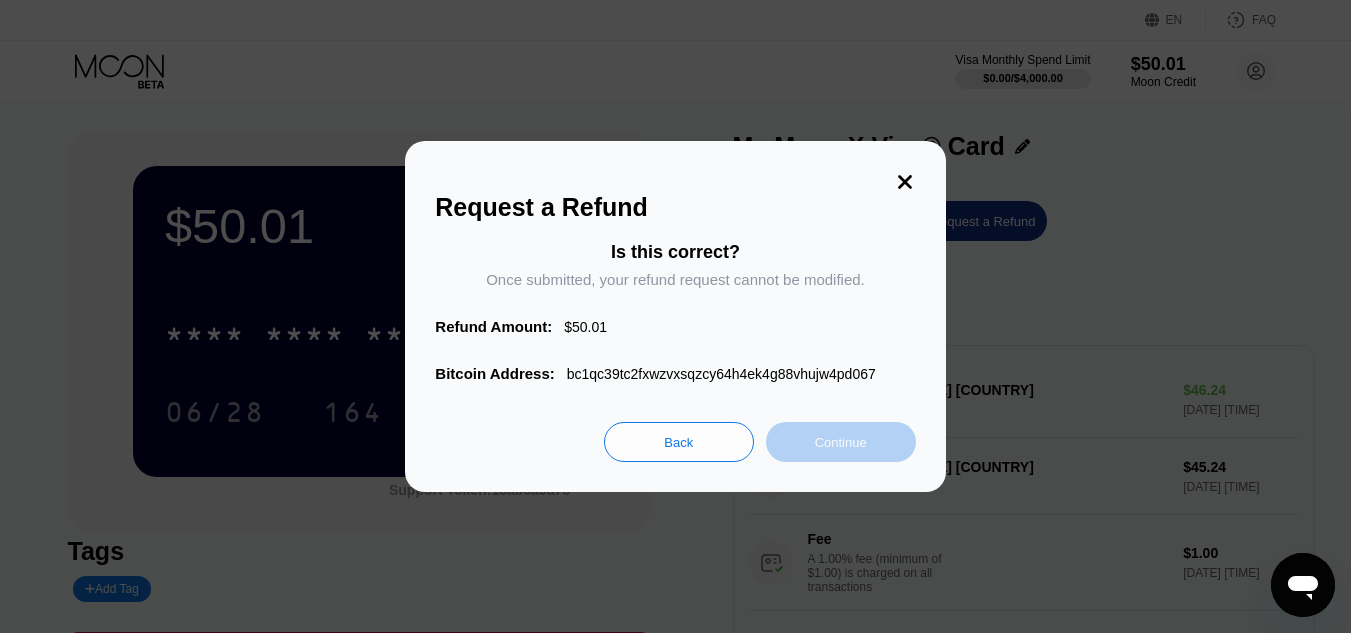 click on "Continue" at bounding box center (841, 442) 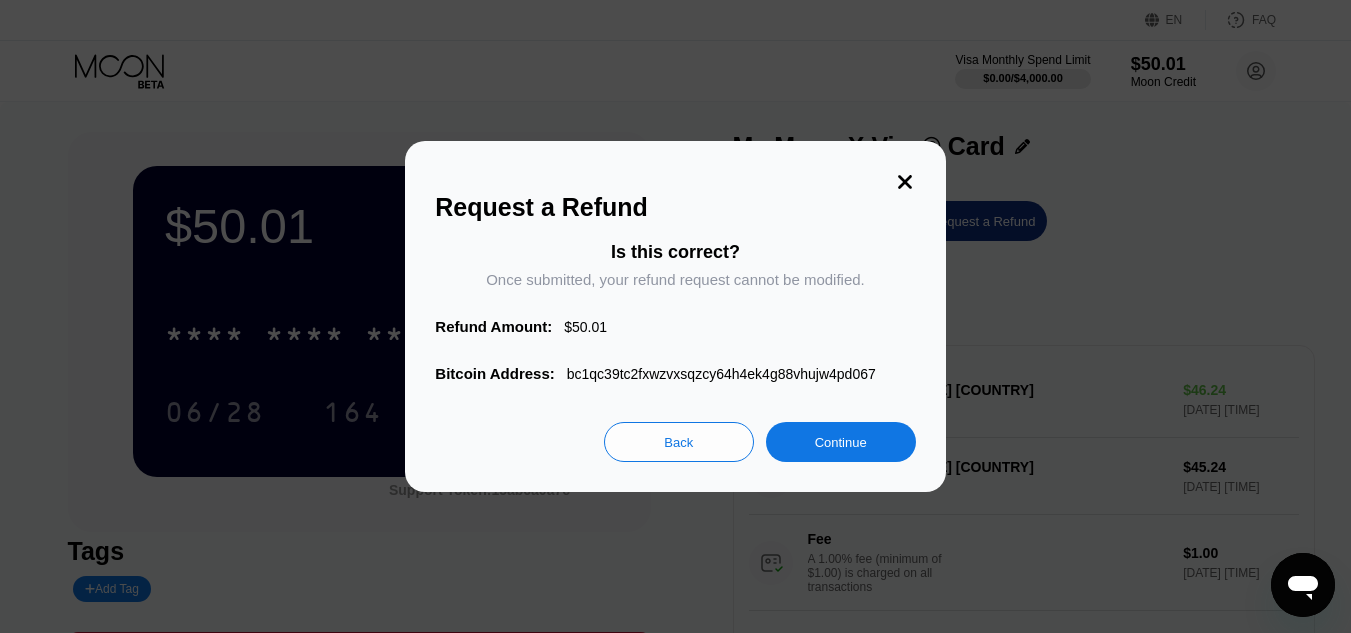 click on "Continue" at bounding box center [841, 442] 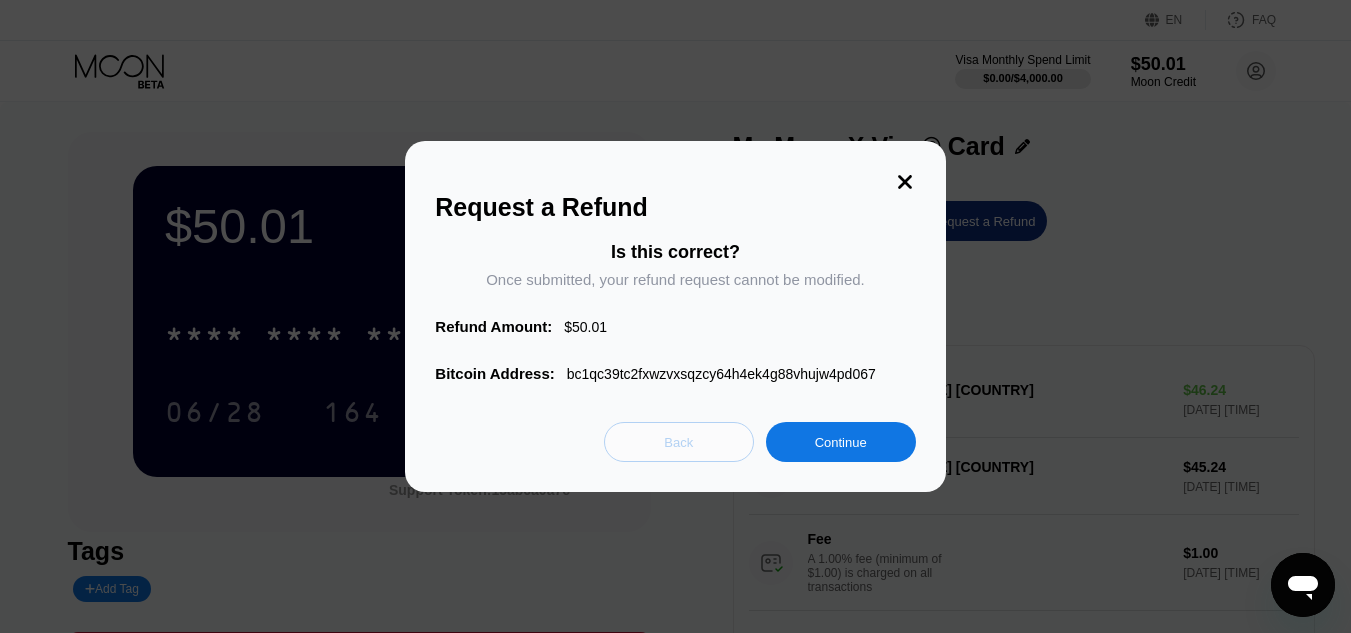 click on "Back" at bounding box center (679, 442) 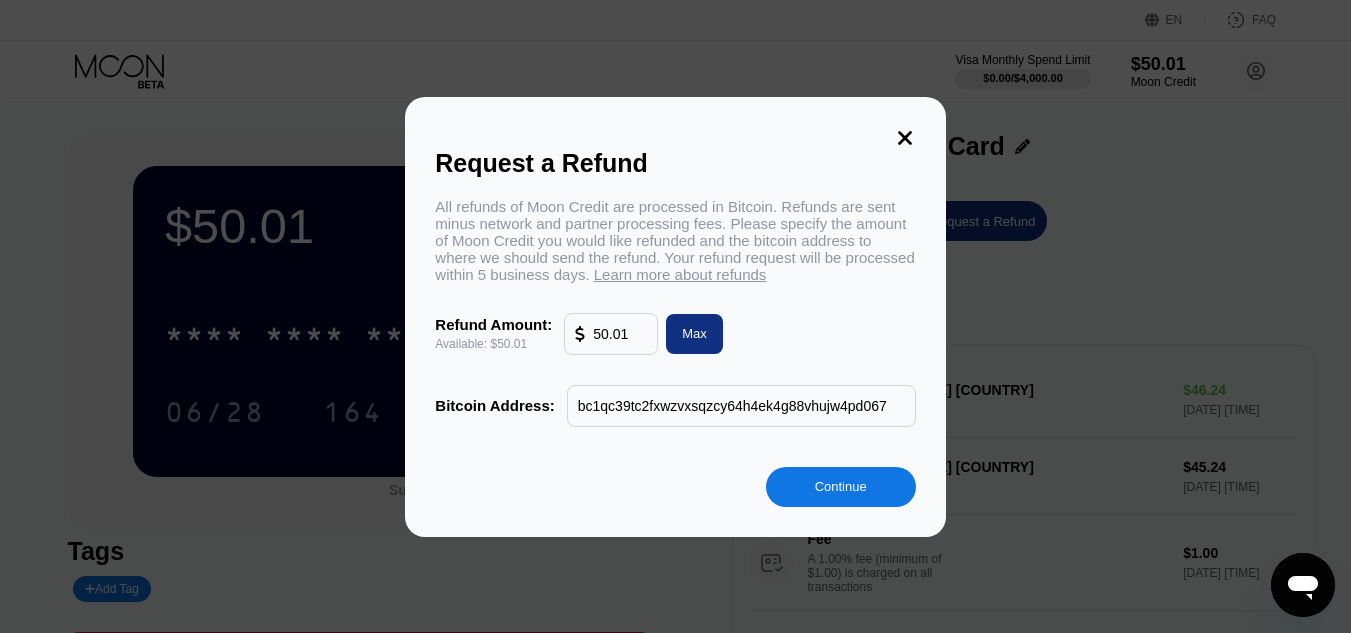 click on "bc1qc39tc2fxwzvxsqzcy64h4ek4g88vhujw4pd067" at bounding box center (741, 406) 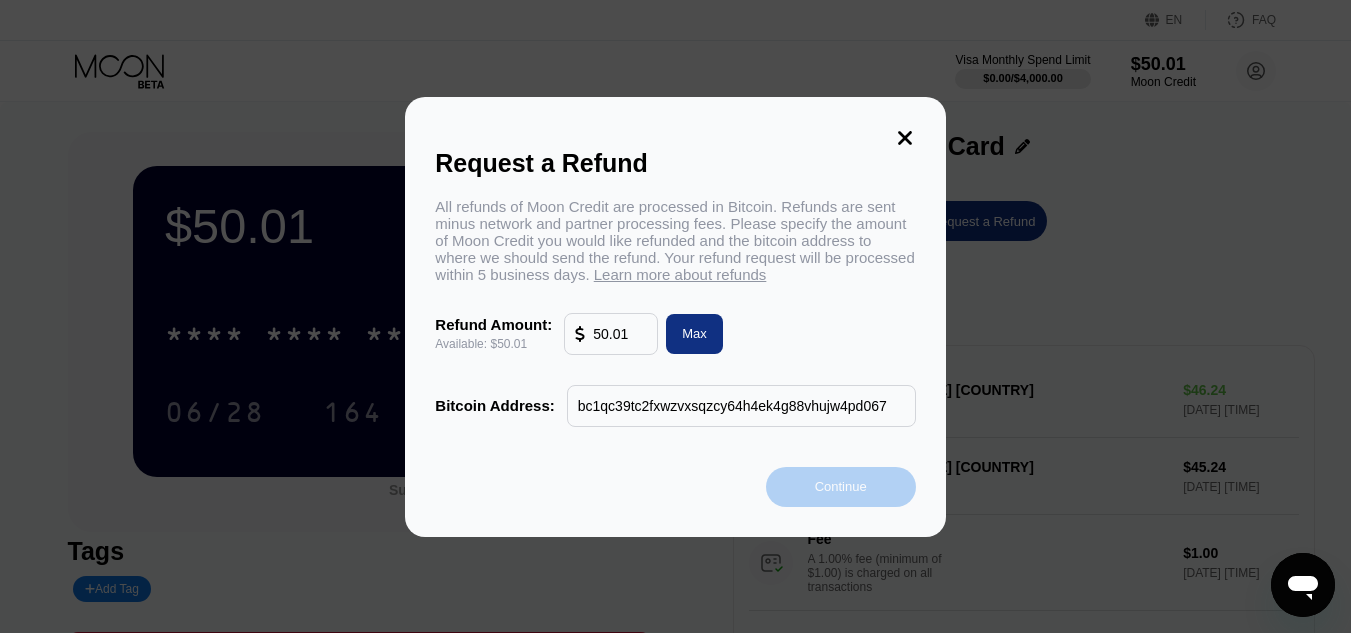 click on "Continue" at bounding box center [841, 486] 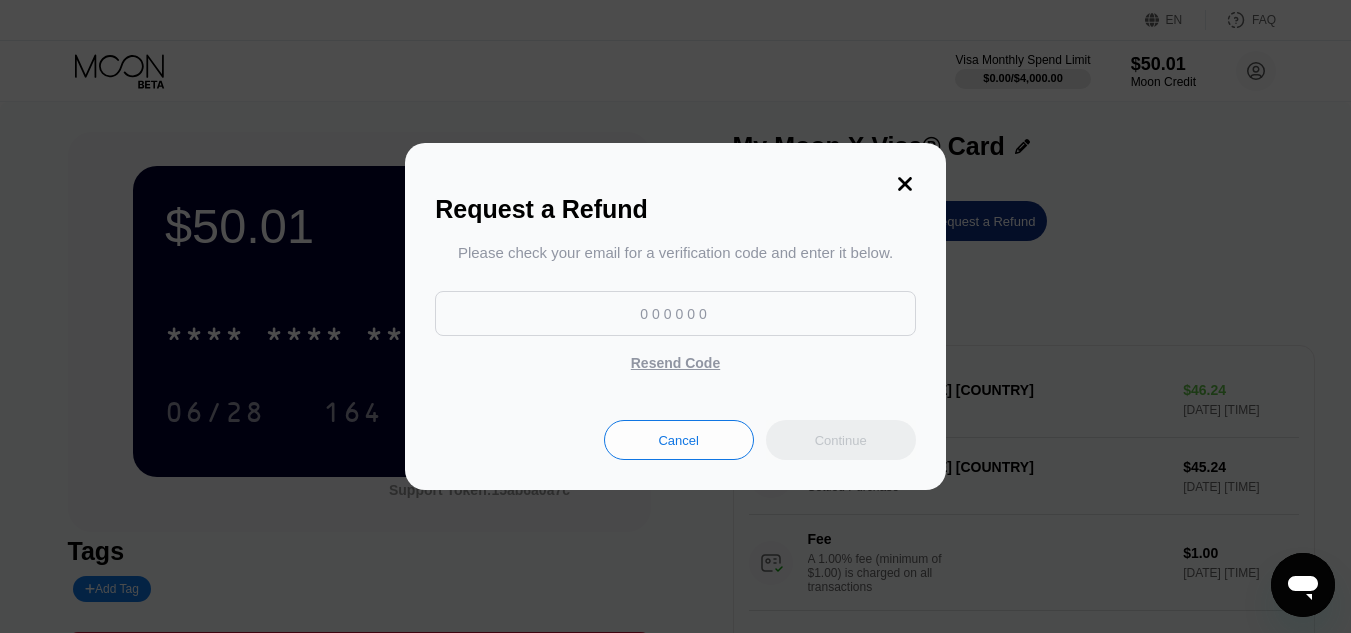 click on "Cancel" at bounding box center [678, 440] 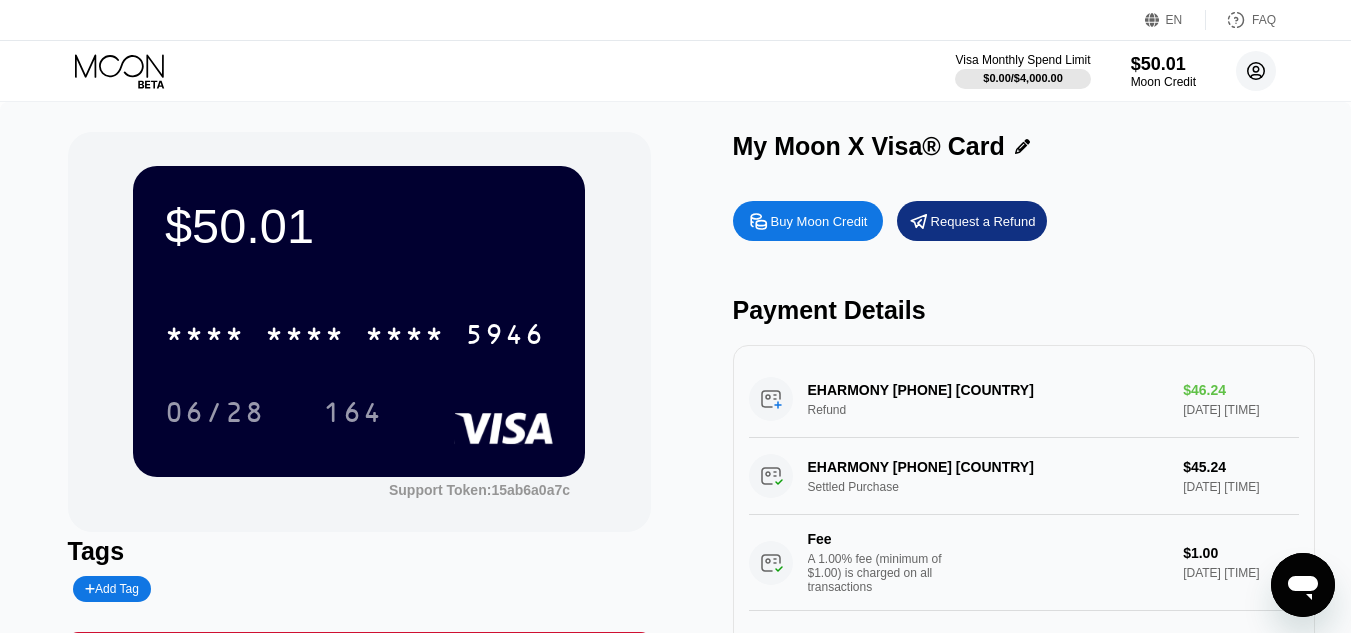click 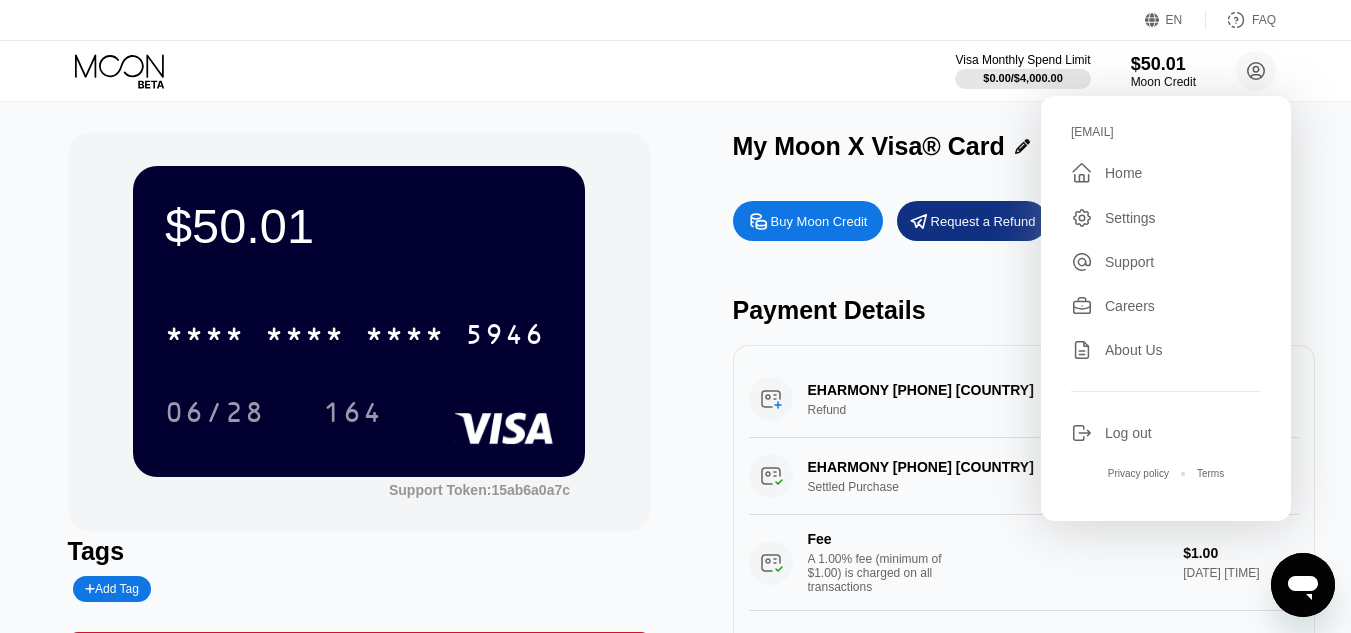 click on "[EMAIL]" at bounding box center (1166, 132) 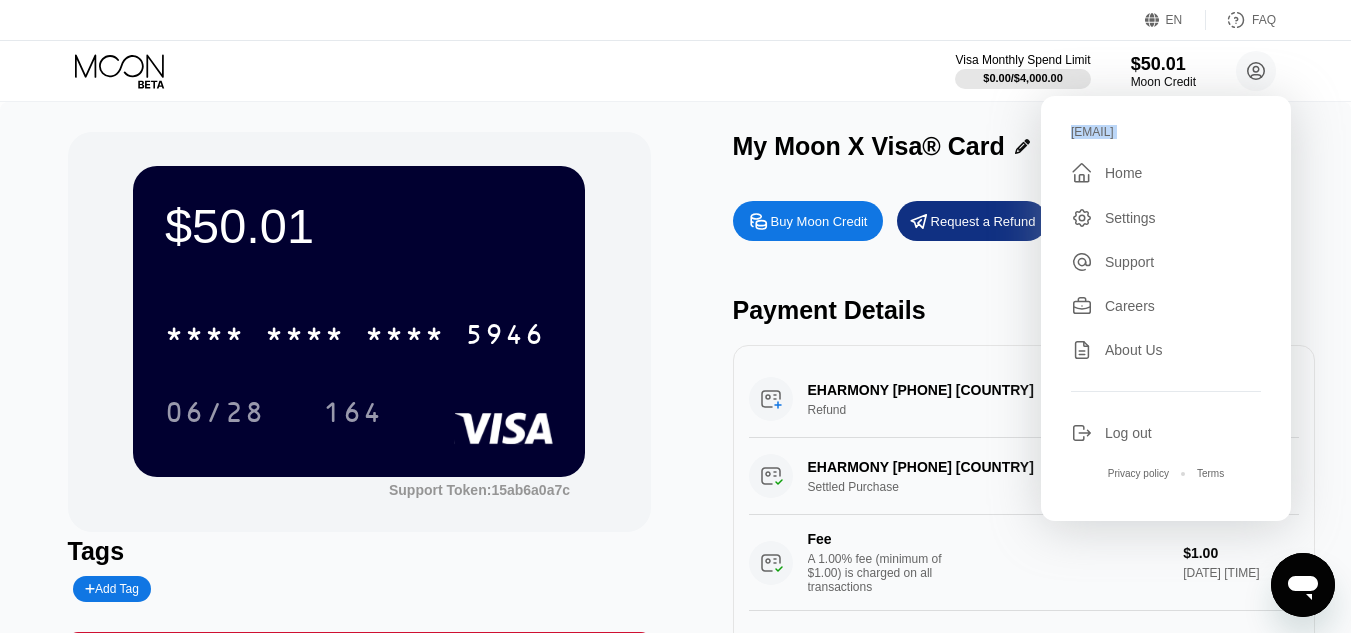 click on "[EMAIL]" at bounding box center [1166, 132] 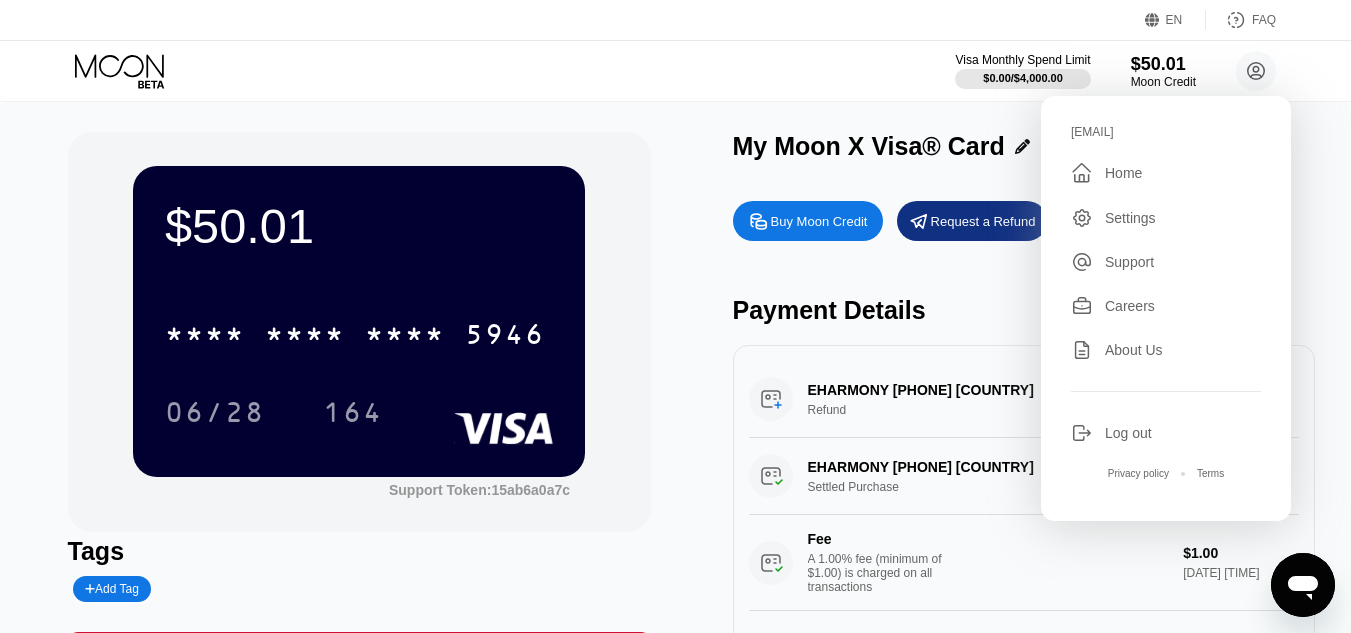 click on "[EMAIL]  Home Settings Support Careers About Us Log out Privacy policy Terms" at bounding box center [1166, 308] 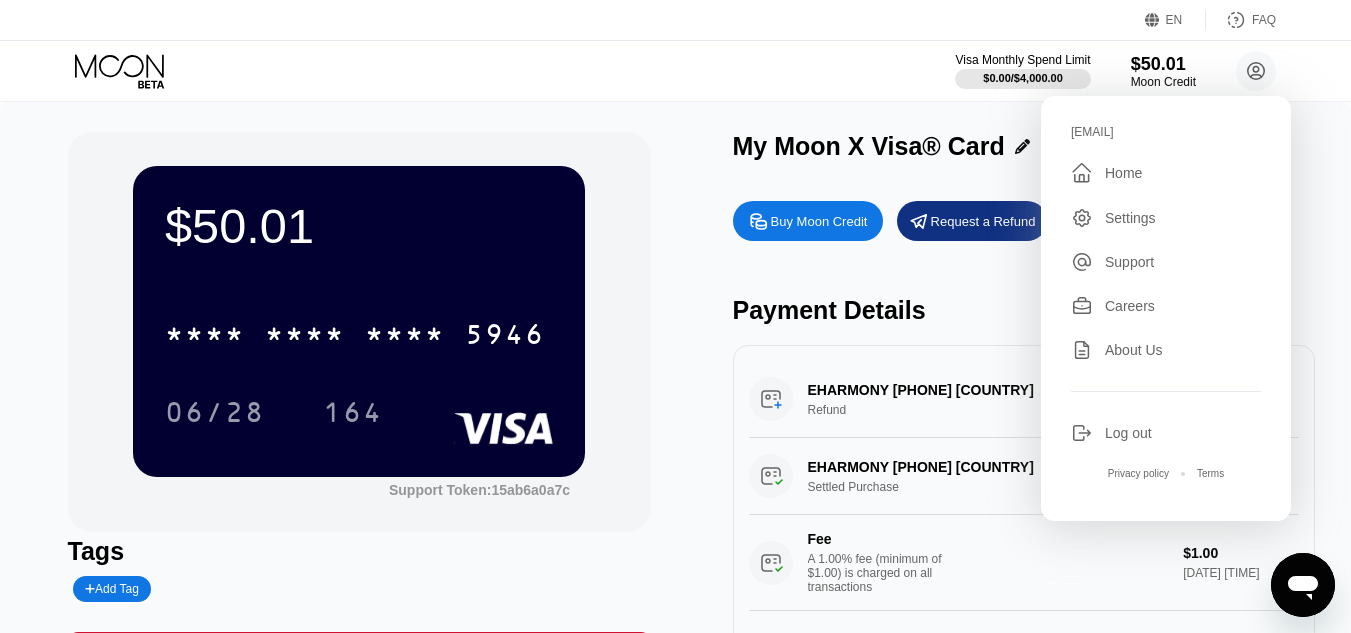 click on "[EMAIL]" at bounding box center (1166, 132) 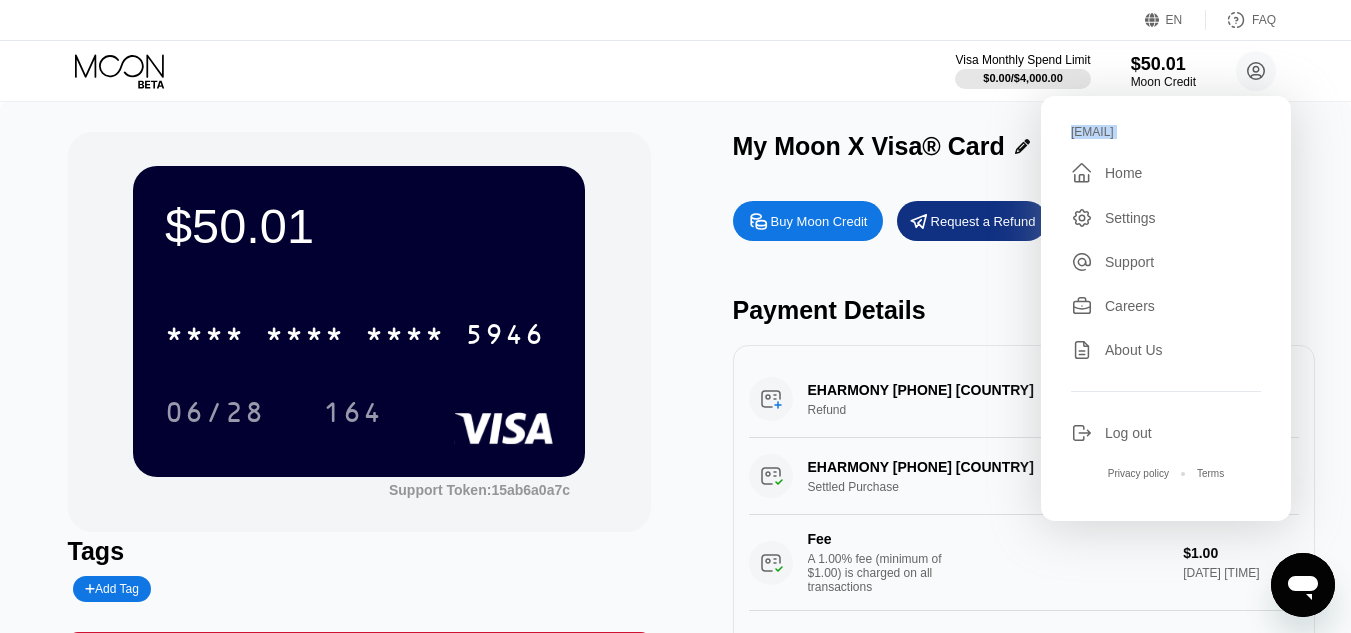 click on "[EMAIL]" at bounding box center (1166, 132) 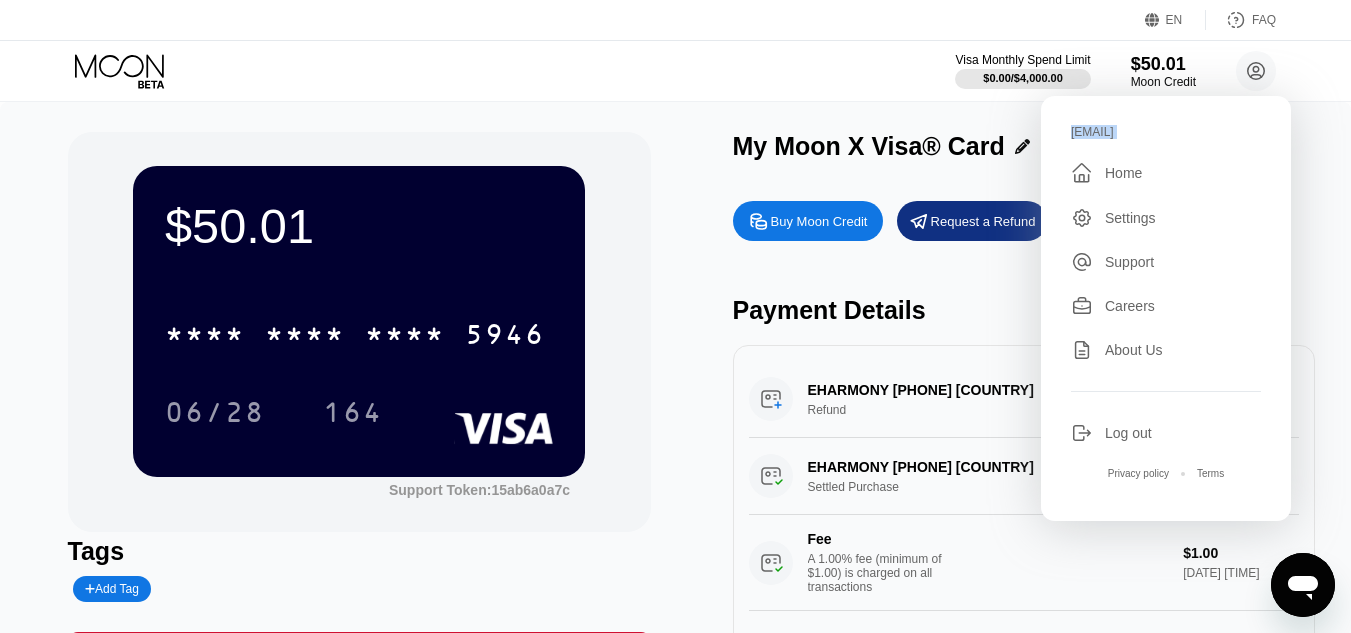 click on "Request a Refund" at bounding box center [983, 221] 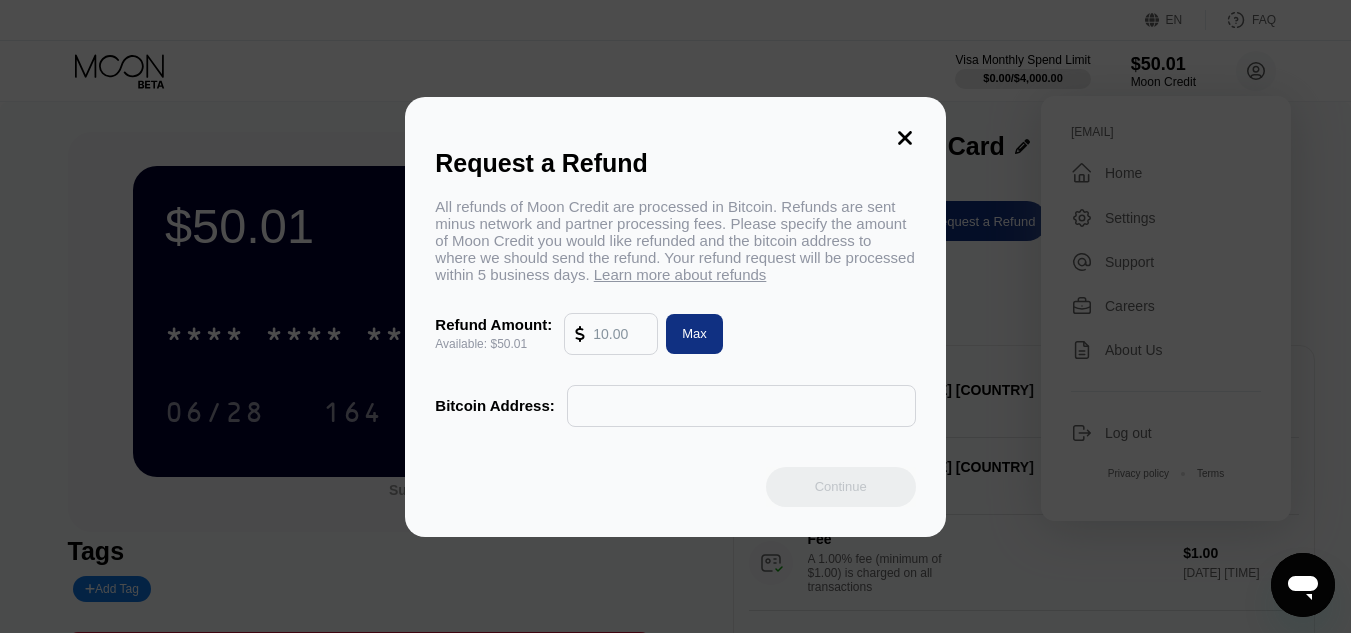 click at bounding box center (620, 334) 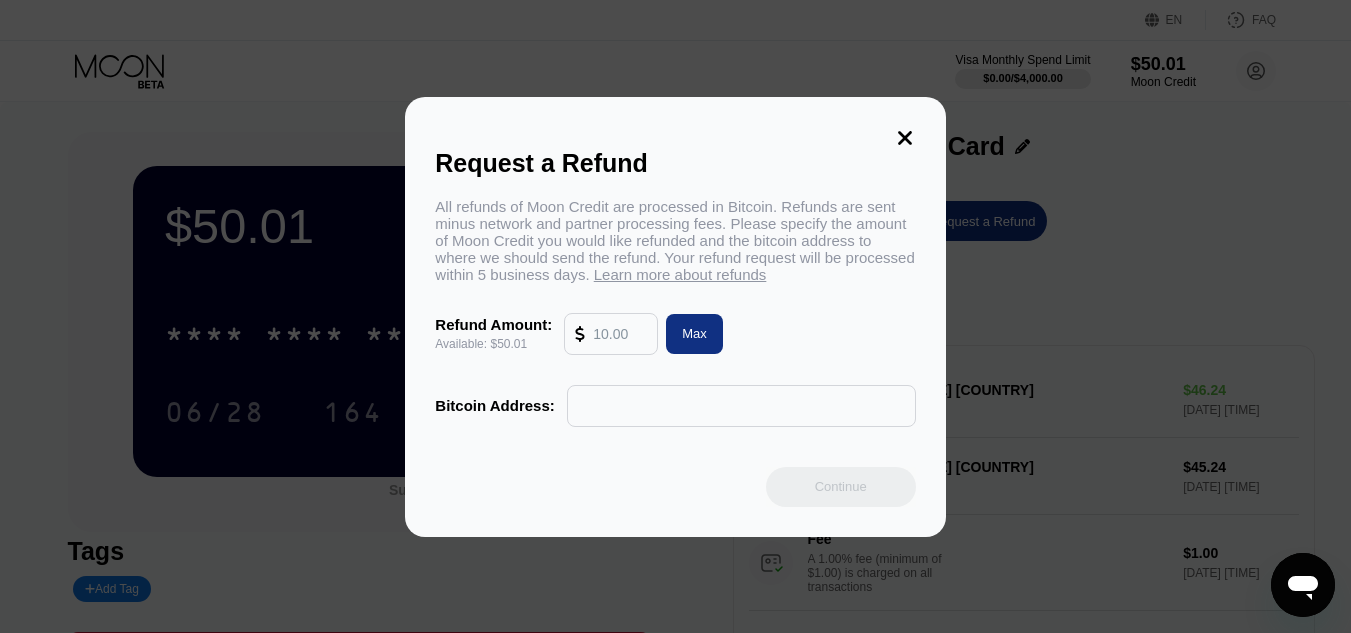 click at bounding box center [620, 334] 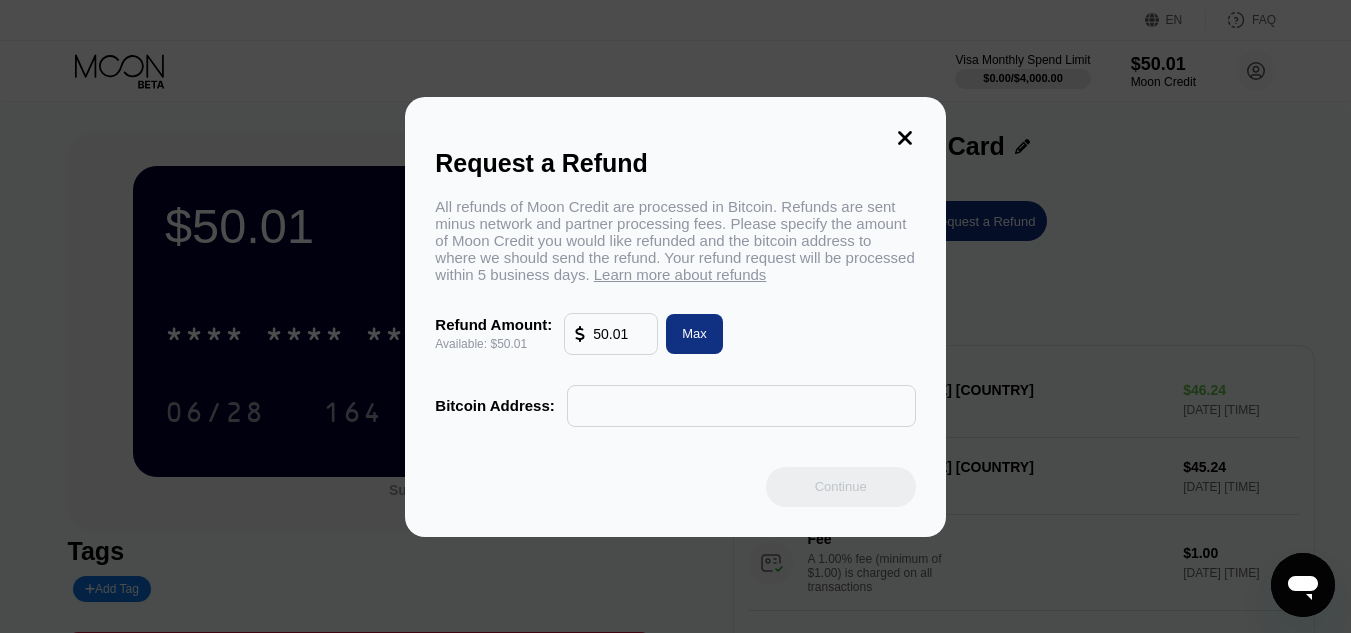 type on "50.01" 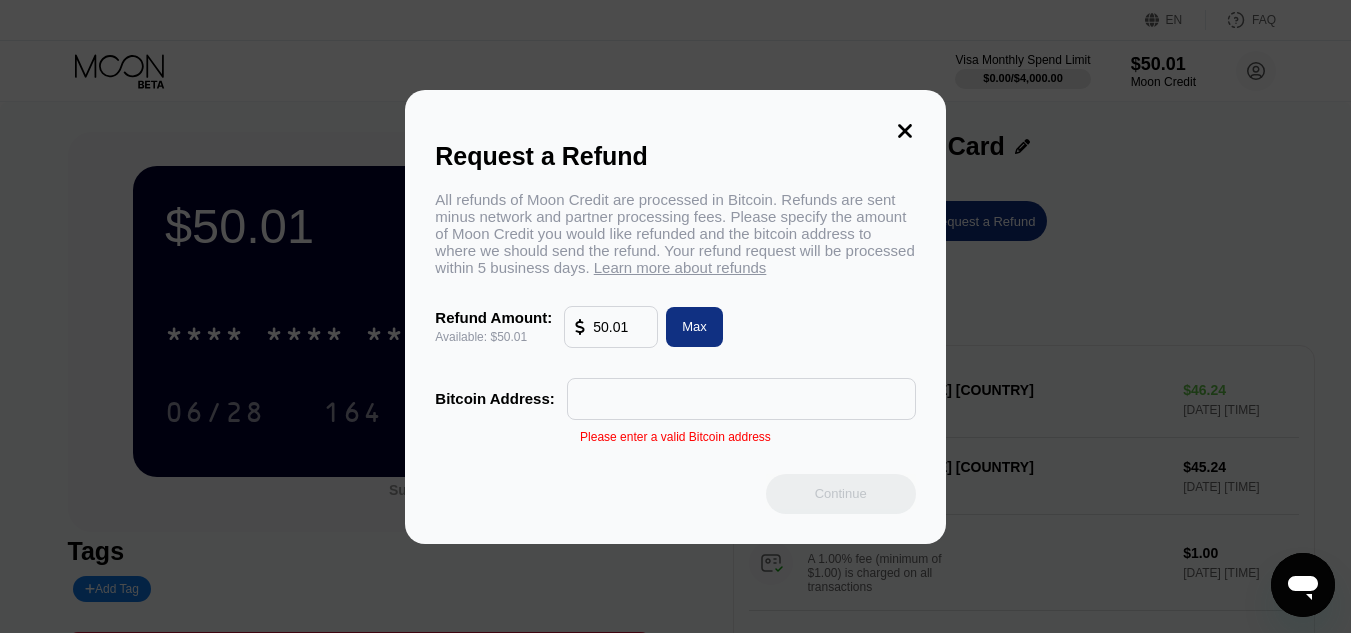 click on "Request a Refund All refunds of Moon Credit are processed in Bitcoin. Refunds are sent minus network and partner processing fees. Please specify the amount of Moon Credit you would like refunded and the bitcoin address to where we should send the refund. Your refund request will be processed within 5 business days.   Learn more about refunds Refund Amount: Available:   [PRICE] [PRICE] Max Bitcoin Address: Please enter a valid Bitcoin address Continue" at bounding box center (675, 317) 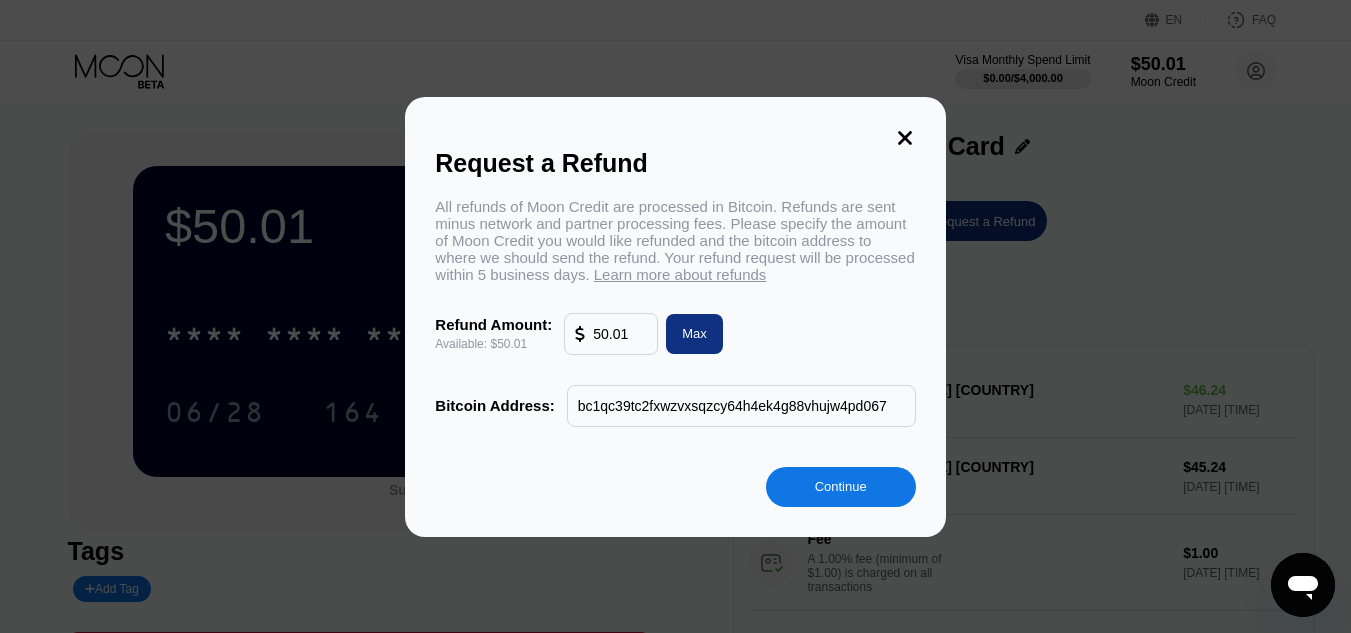 type on "bc1qc39tc2fxwzvxsqzcy64h4ek4g88vhujw4pd067" 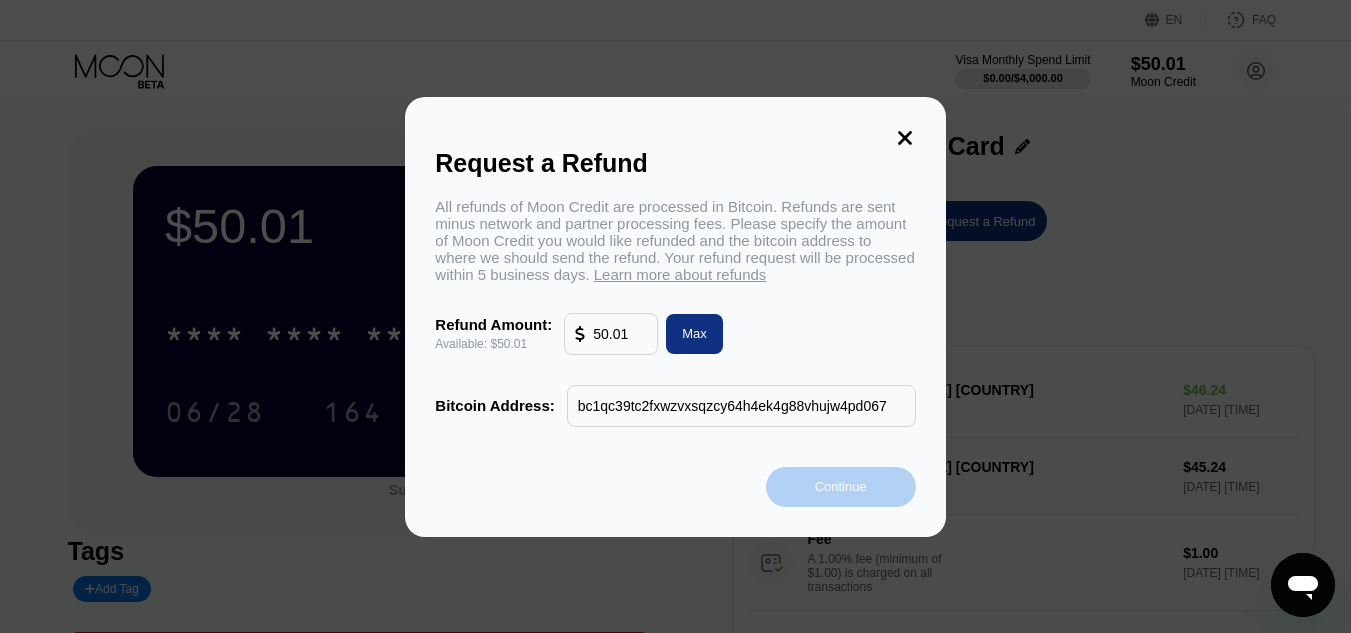 click on "Continue" at bounding box center (841, 487) 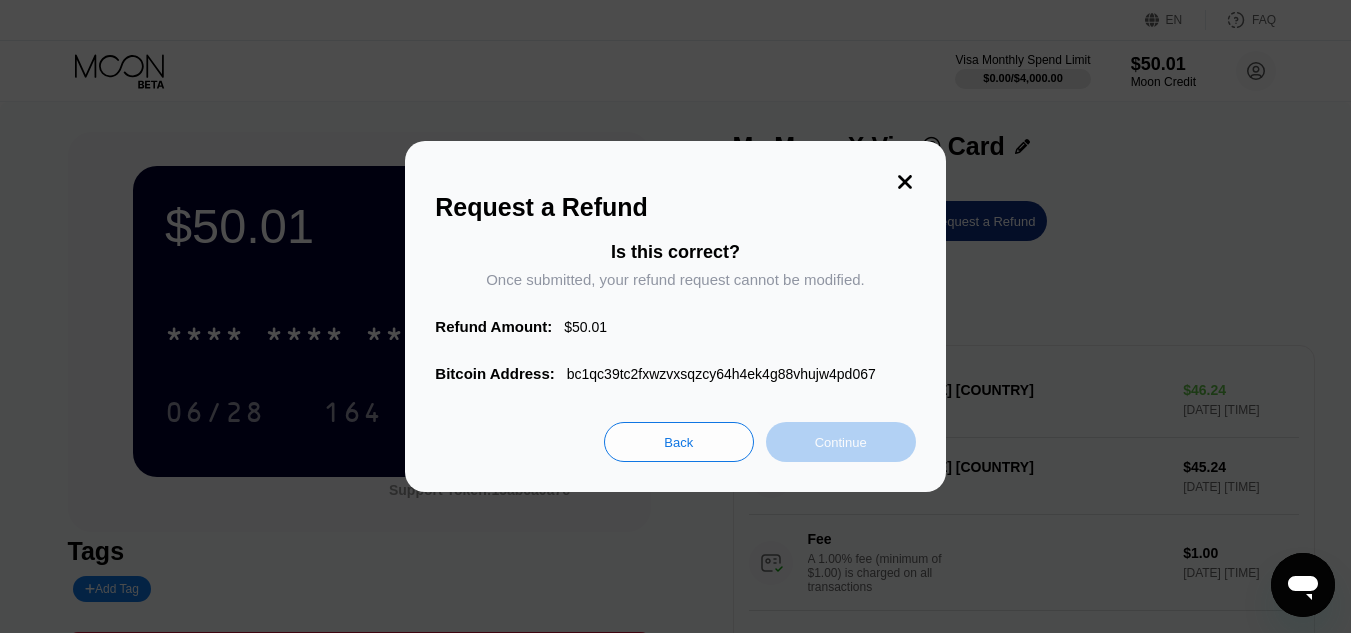 click on "Continue" at bounding box center [841, 442] 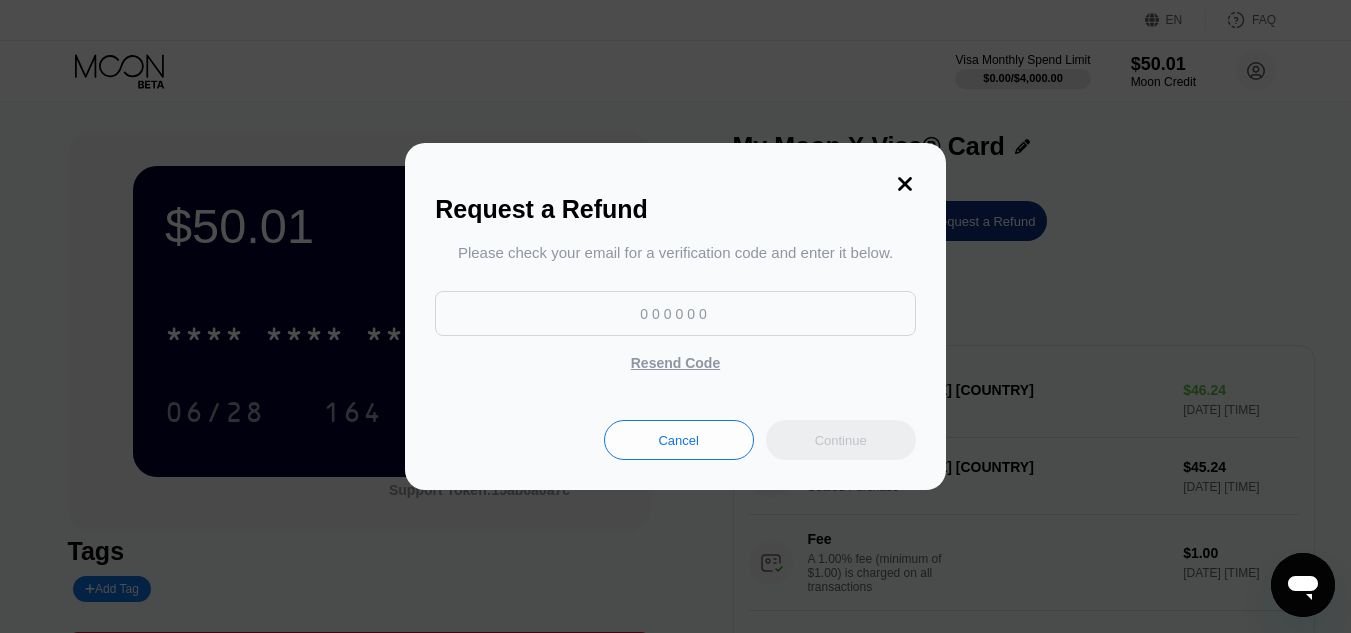 click at bounding box center (675, 313) 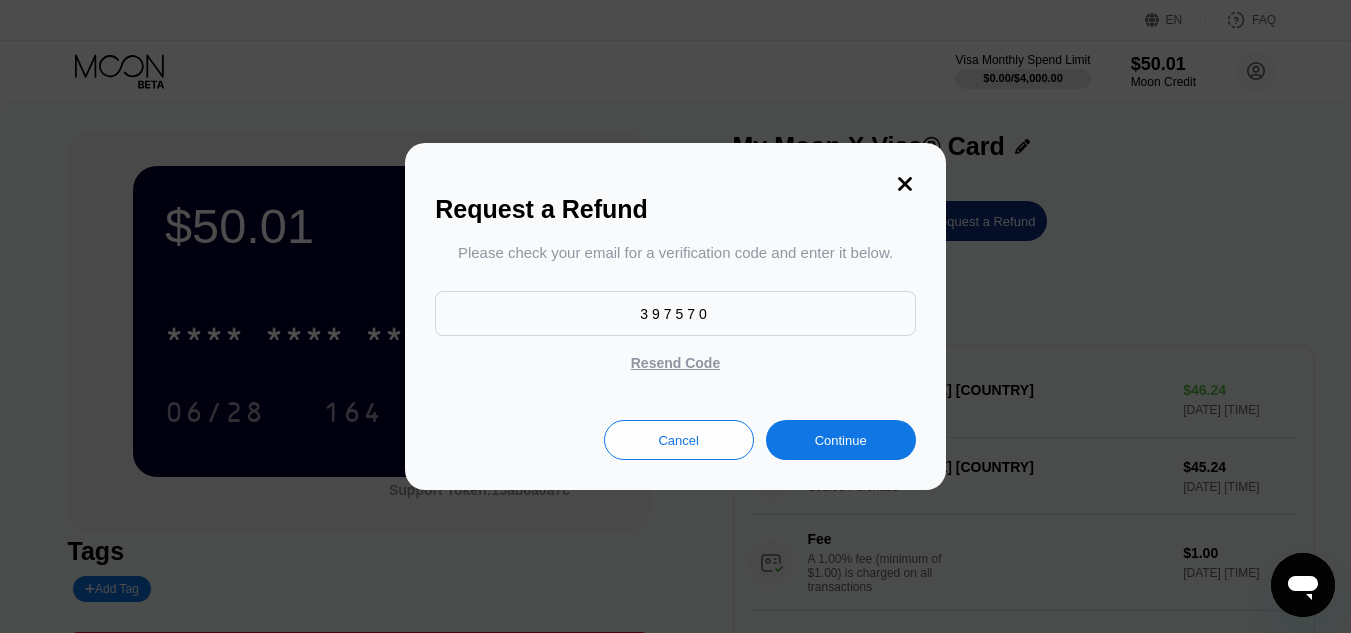 click on "Continue" at bounding box center (841, 440) 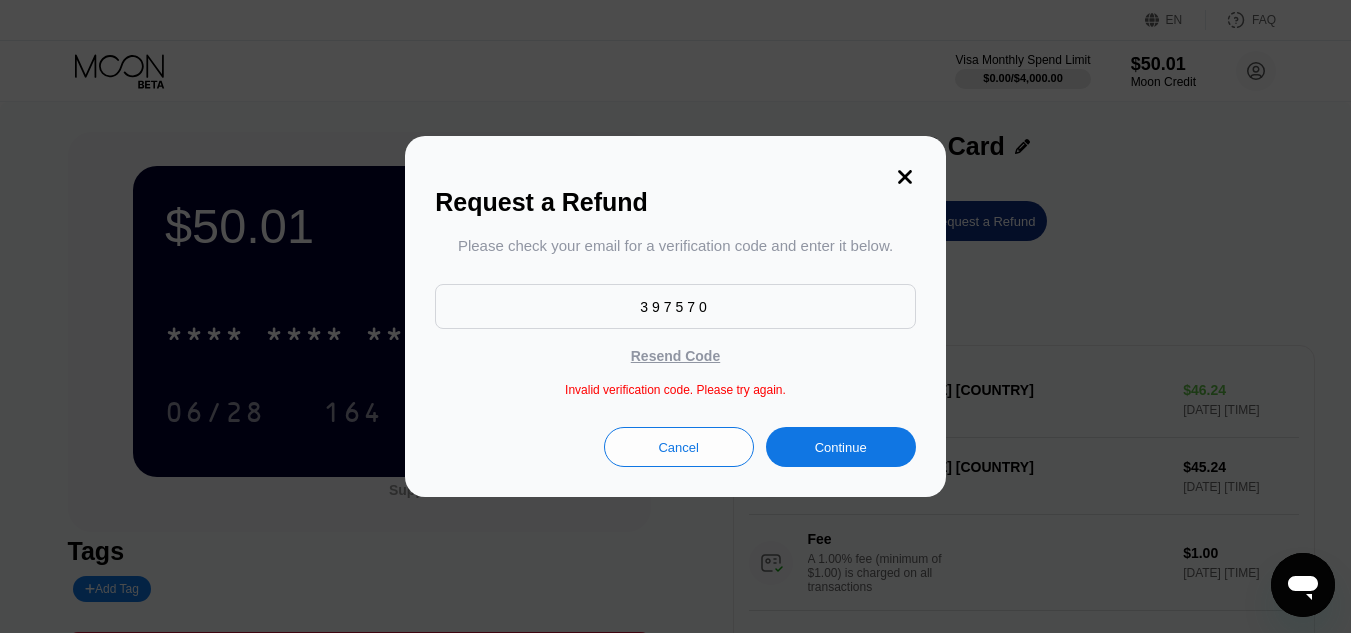 click on "397570" at bounding box center (675, 306) 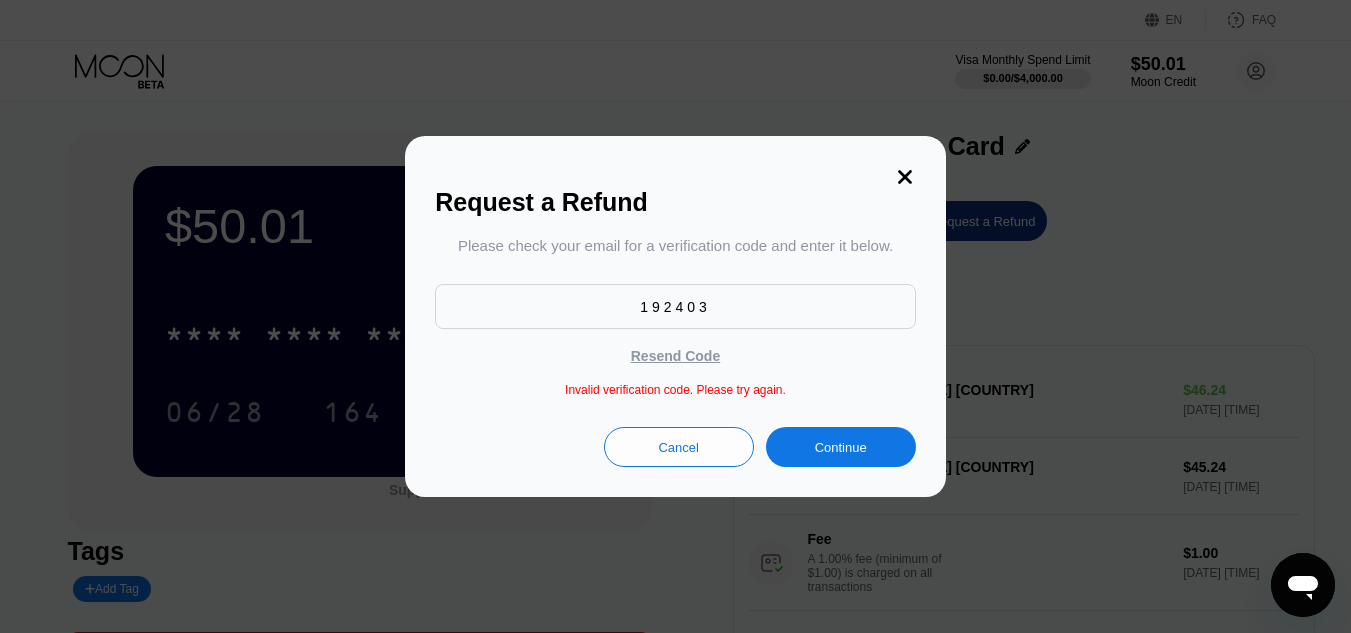type on "192403" 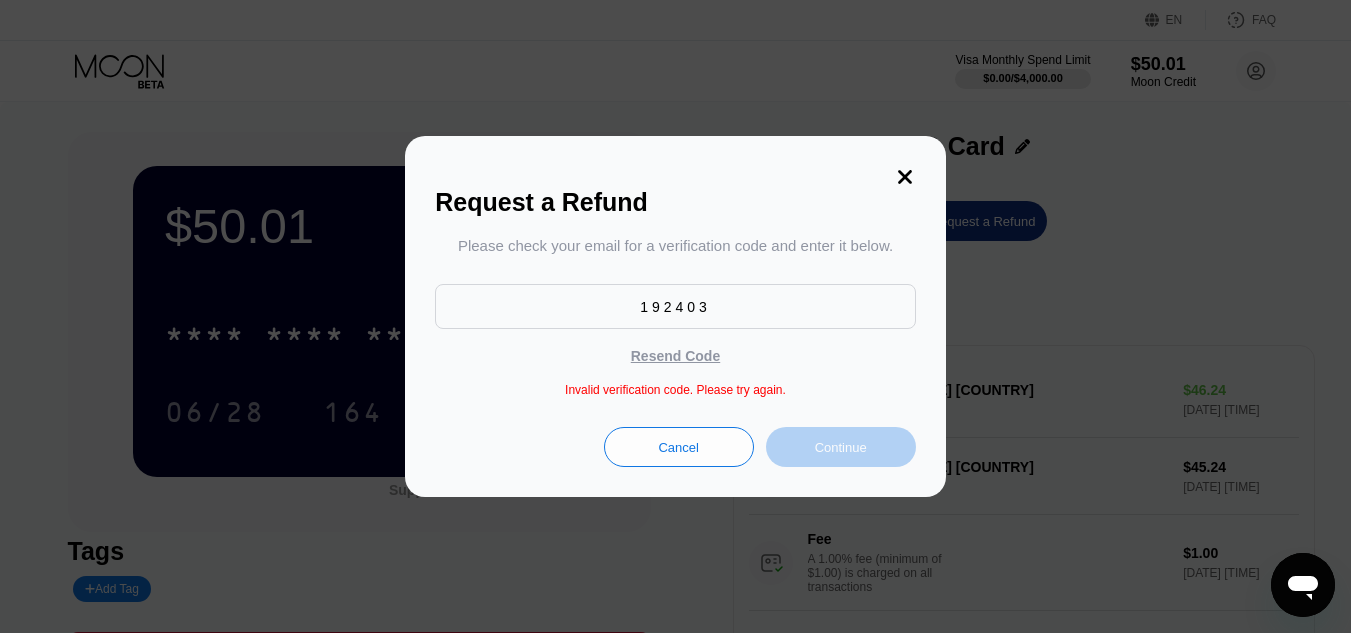 click on "Continue" at bounding box center [841, 447] 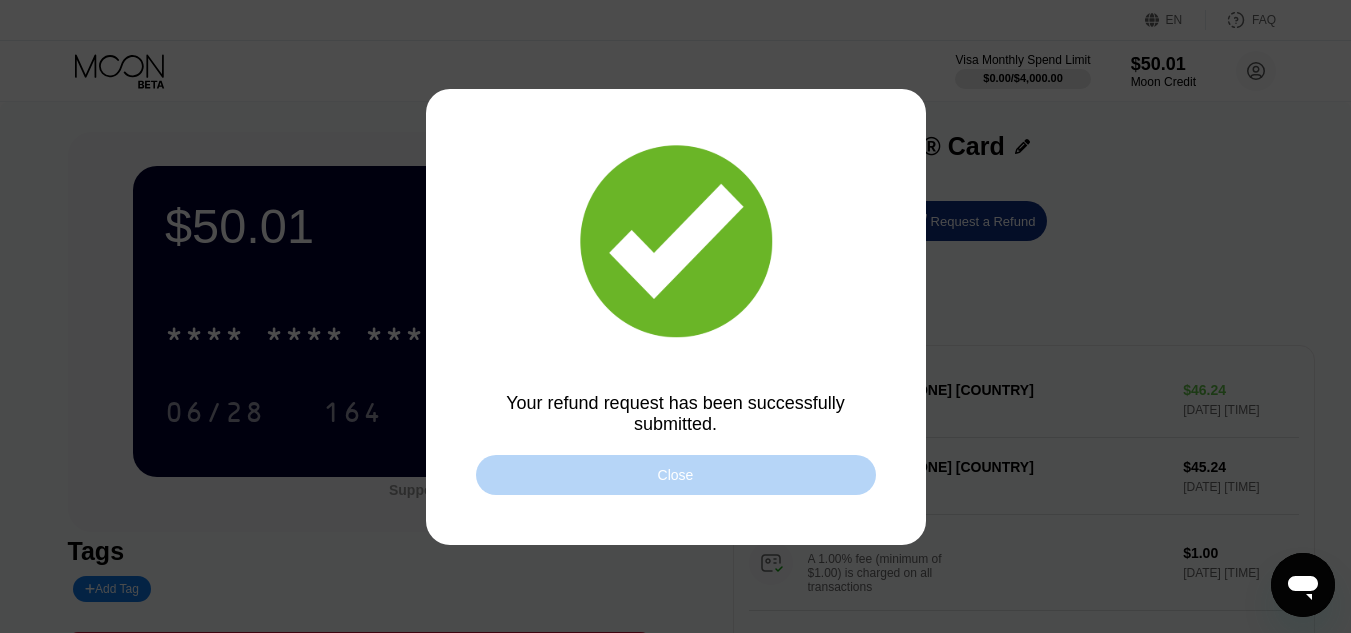 click on "Close" at bounding box center [676, 475] 